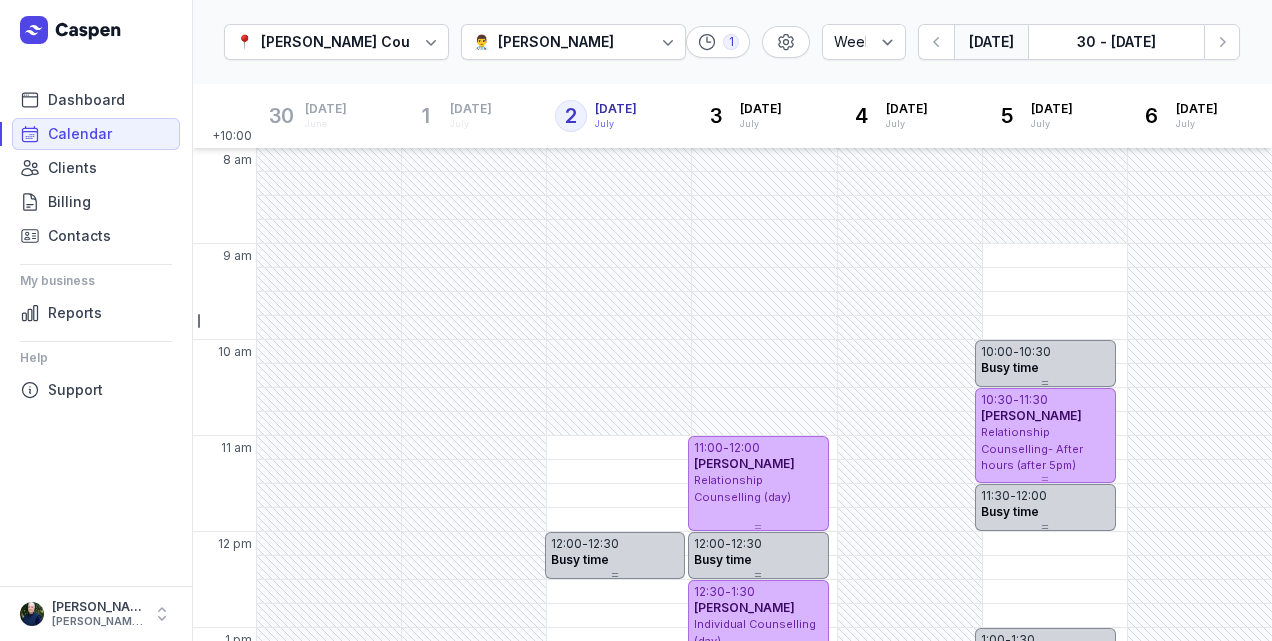 select on "week" 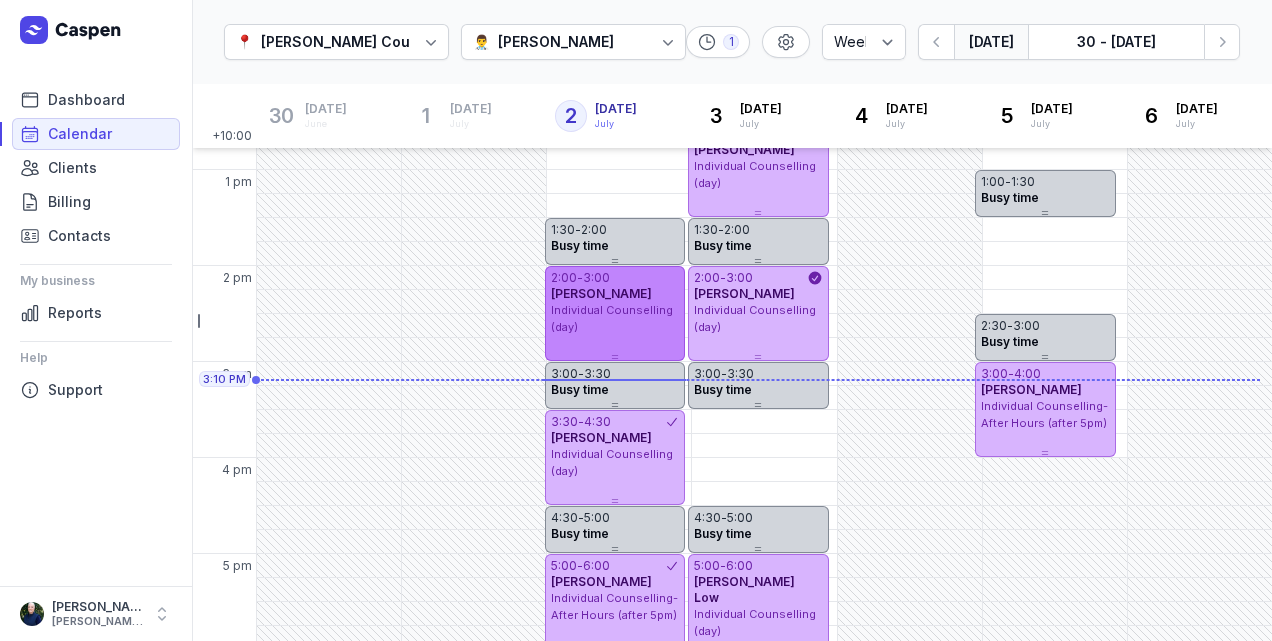 click on "[PERSON_NAME]" at bounding box center (601, 293) 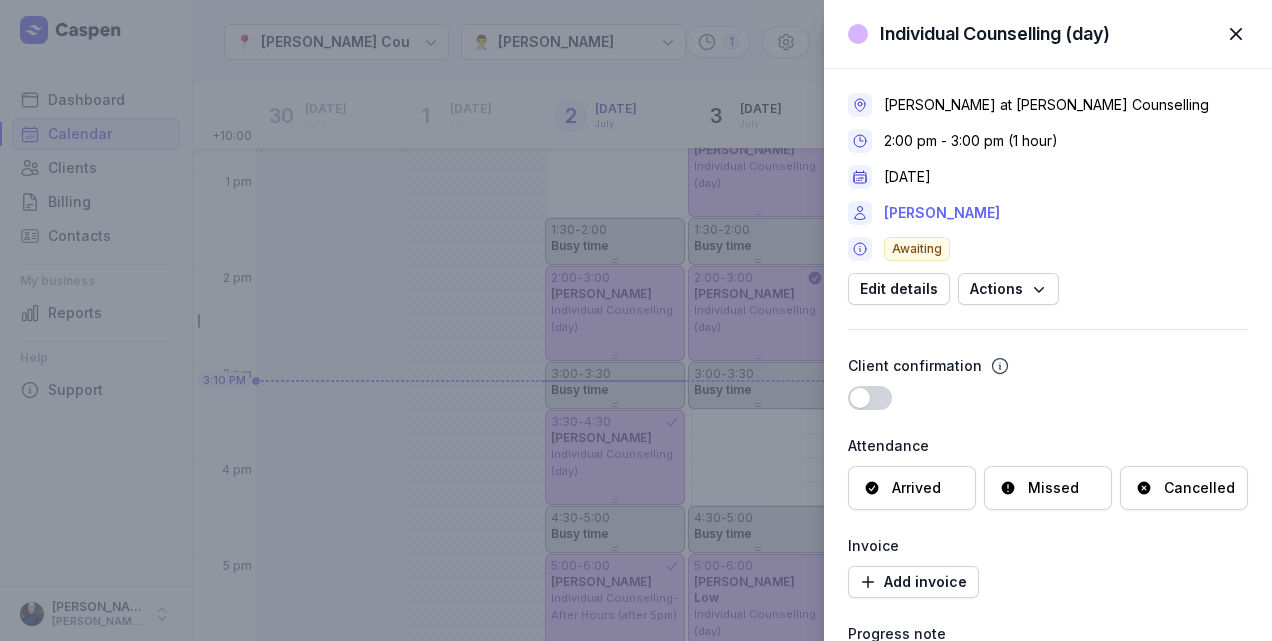 click on "[PERSON_NAME]" at bounding box center [942, 213] 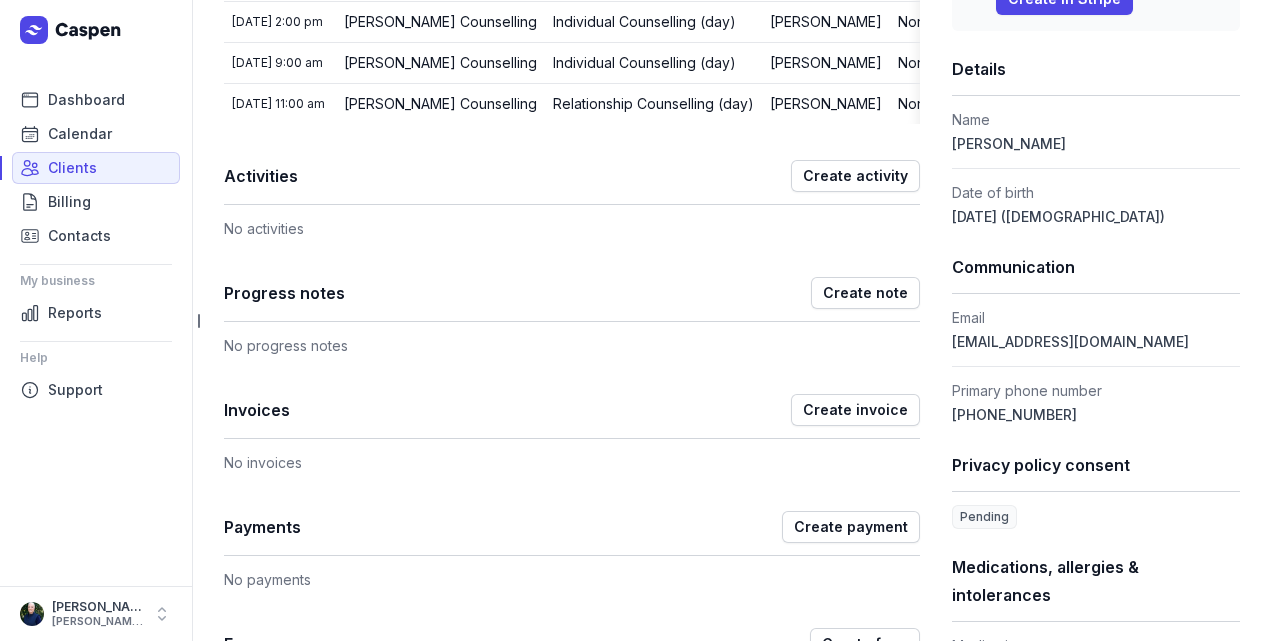 scroll, scrollTop: 369, scrollLeft: 0, axis: vertical 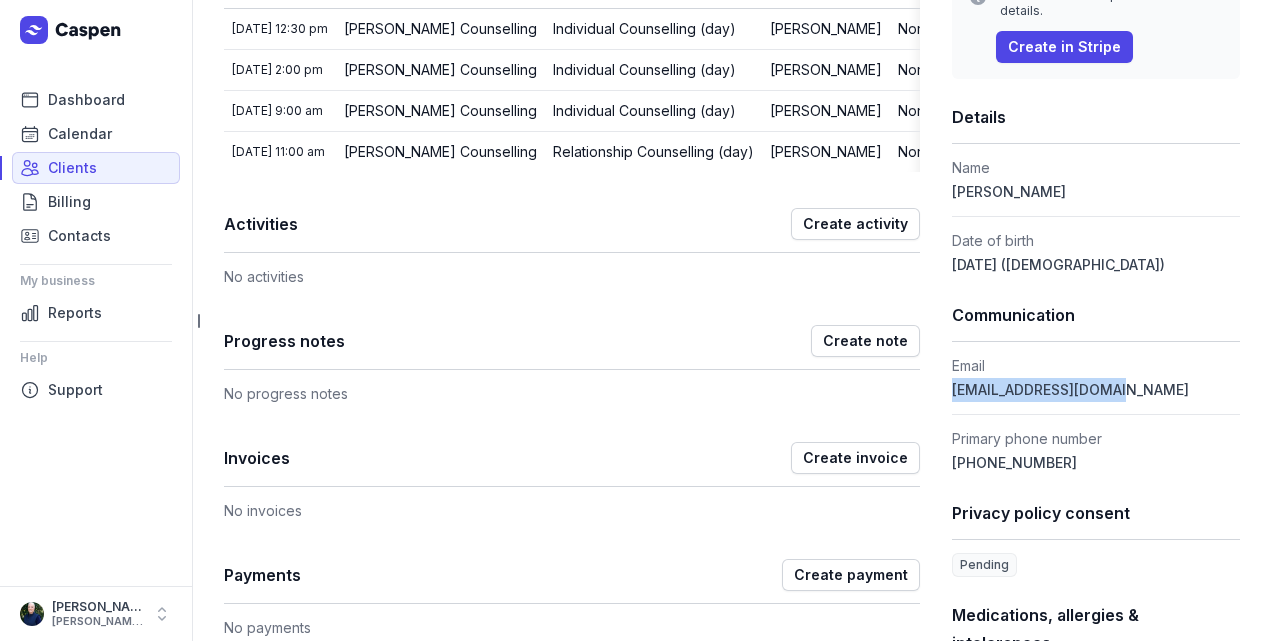 drag, startPoint x: 1090, startPoint y: 387, endPoint x: 937, endPoint y: 395, distance: 153.20901 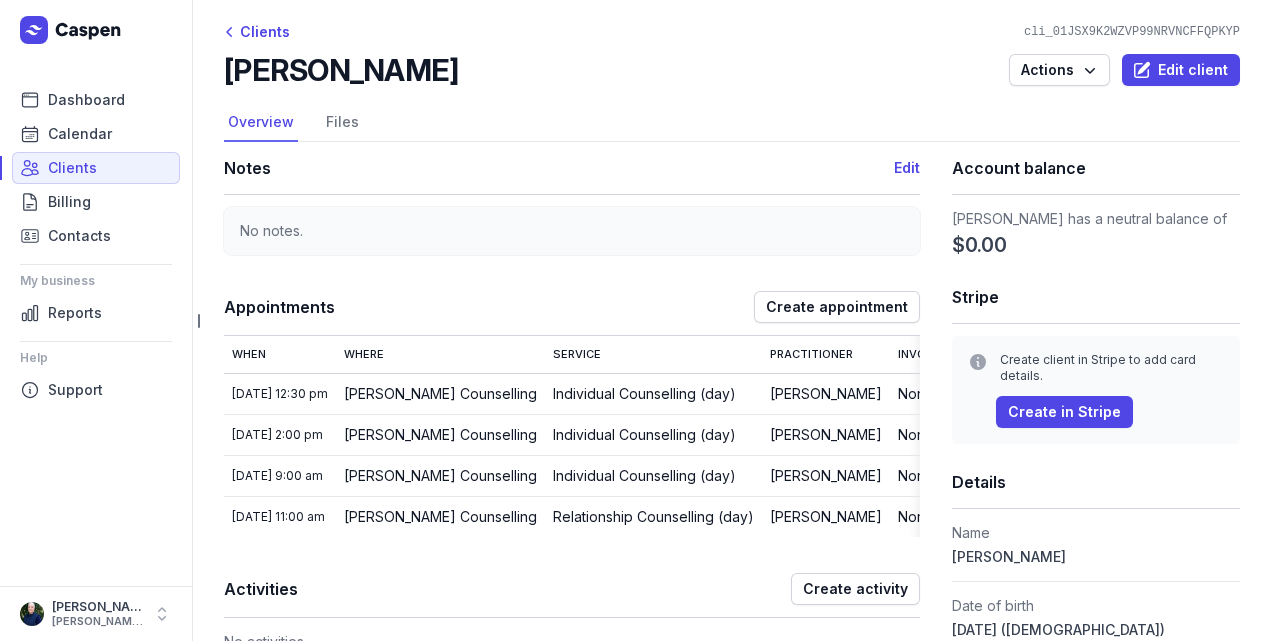 scroll, scrollTop: 0, scrollLeft: 0, axis: both 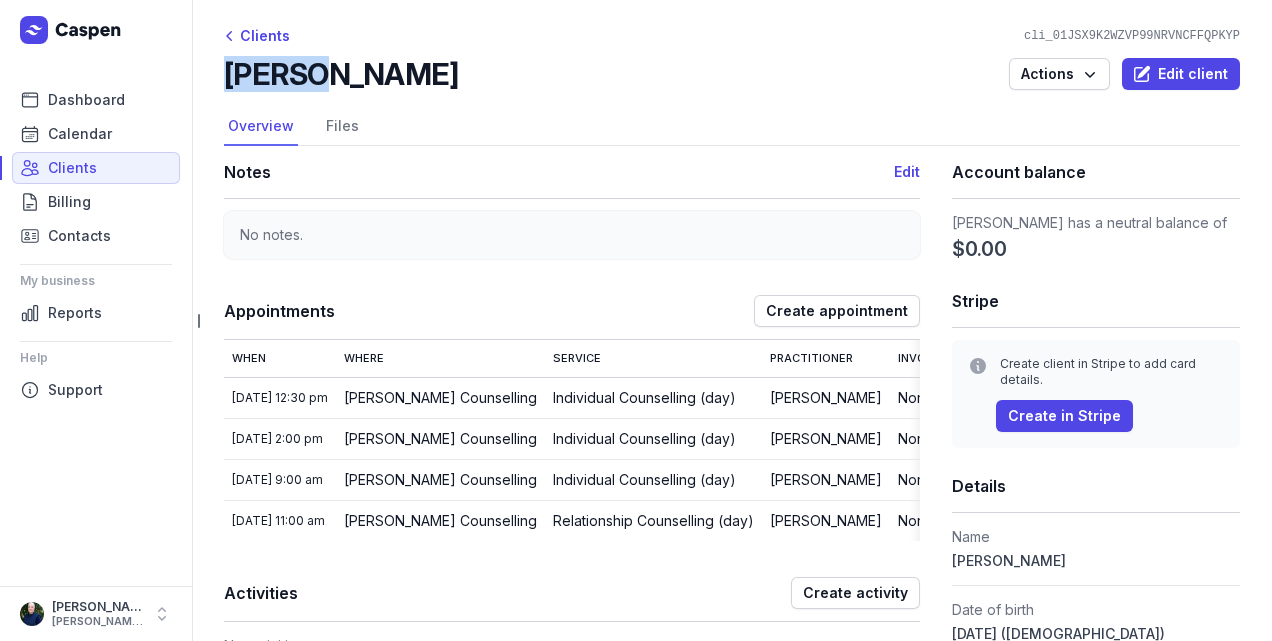 drag, startPoint x: 326, startPoint y: 78, endPoint x: 230, endPoint y: 80, distance: 96.02083 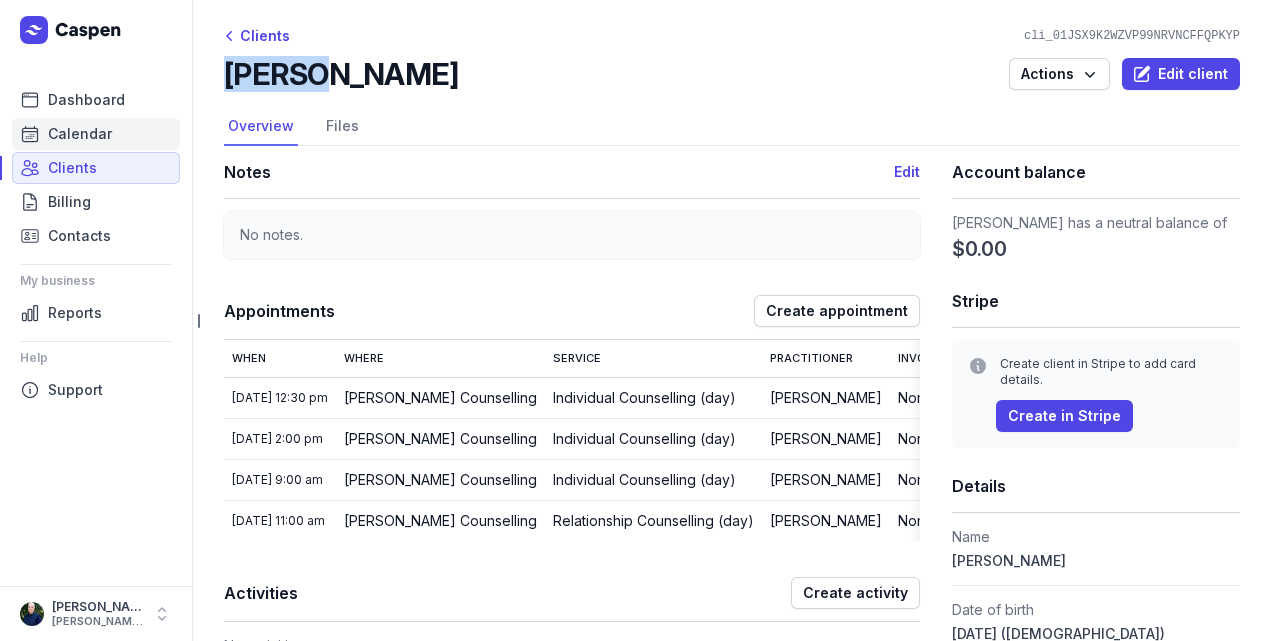 click on "Calendar" 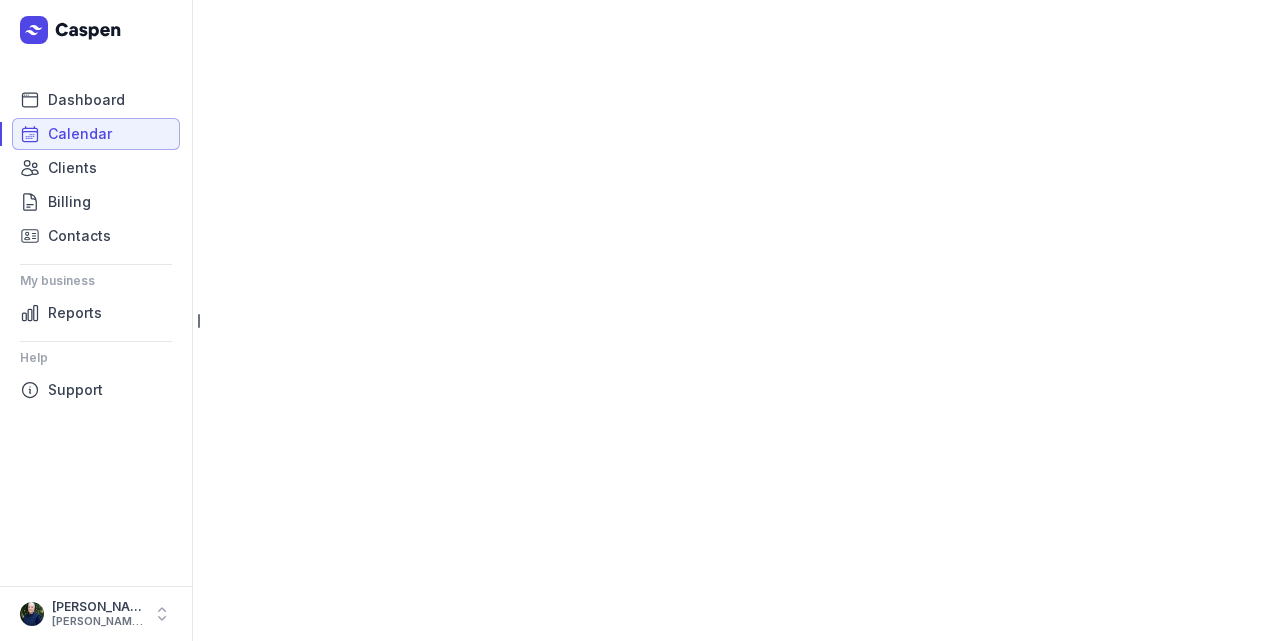 select on "week" 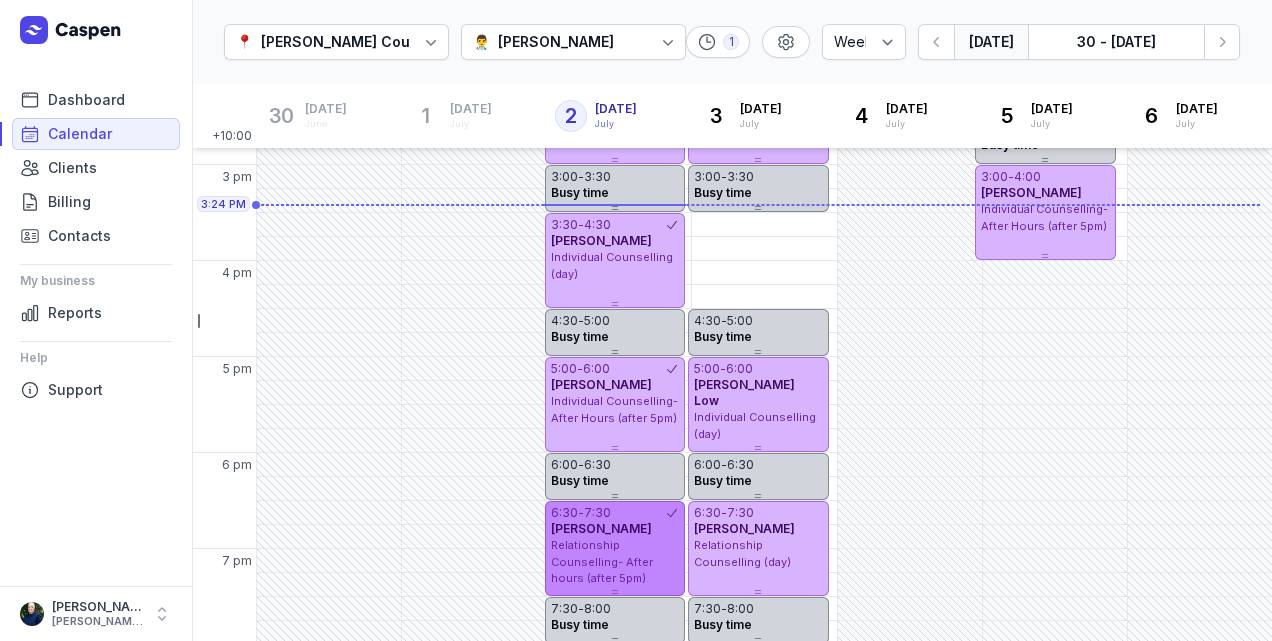 scroll, scrollTop: 658, scrollLeft: 0, axis: vertical 